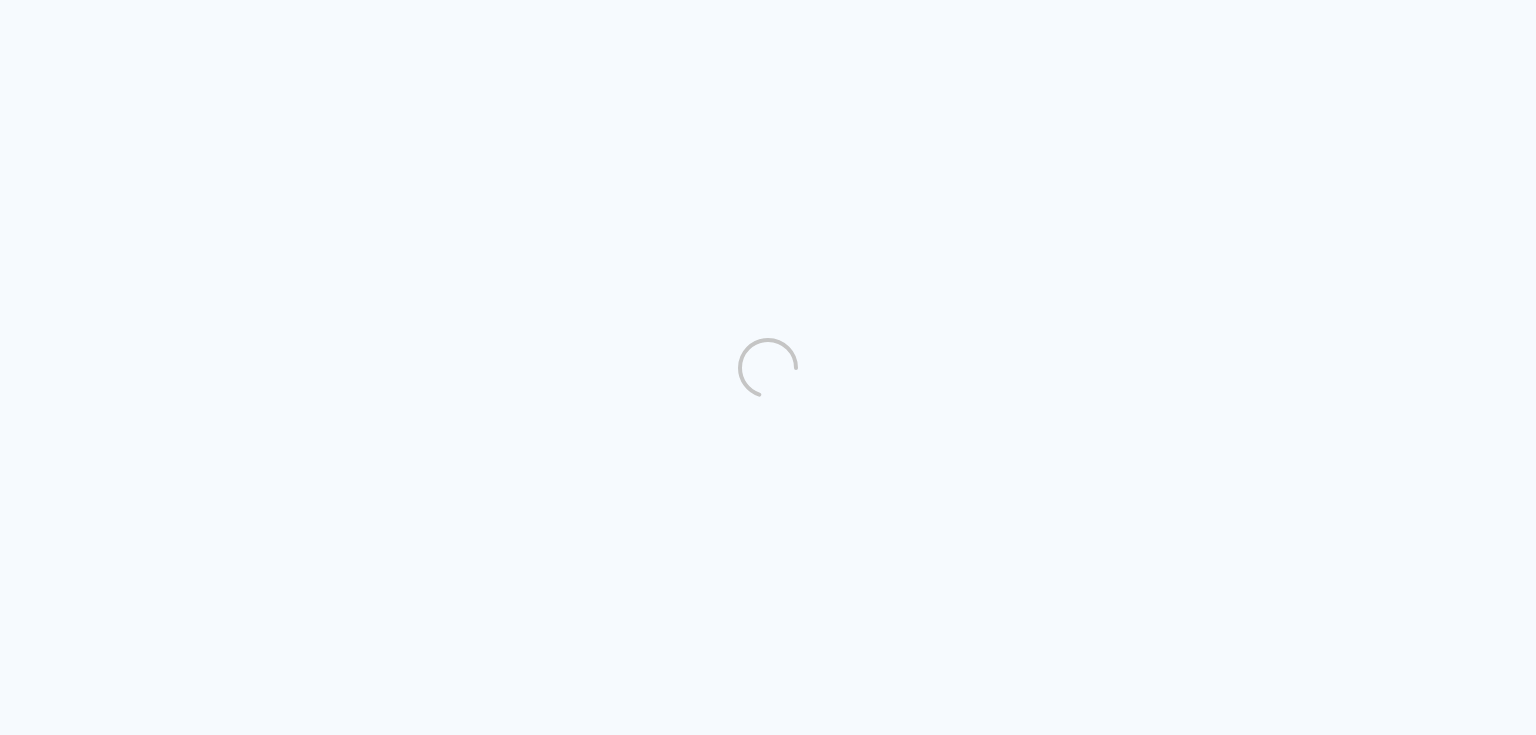 scroll, scrollTop: 0, scrollLeft: 0, axis: both 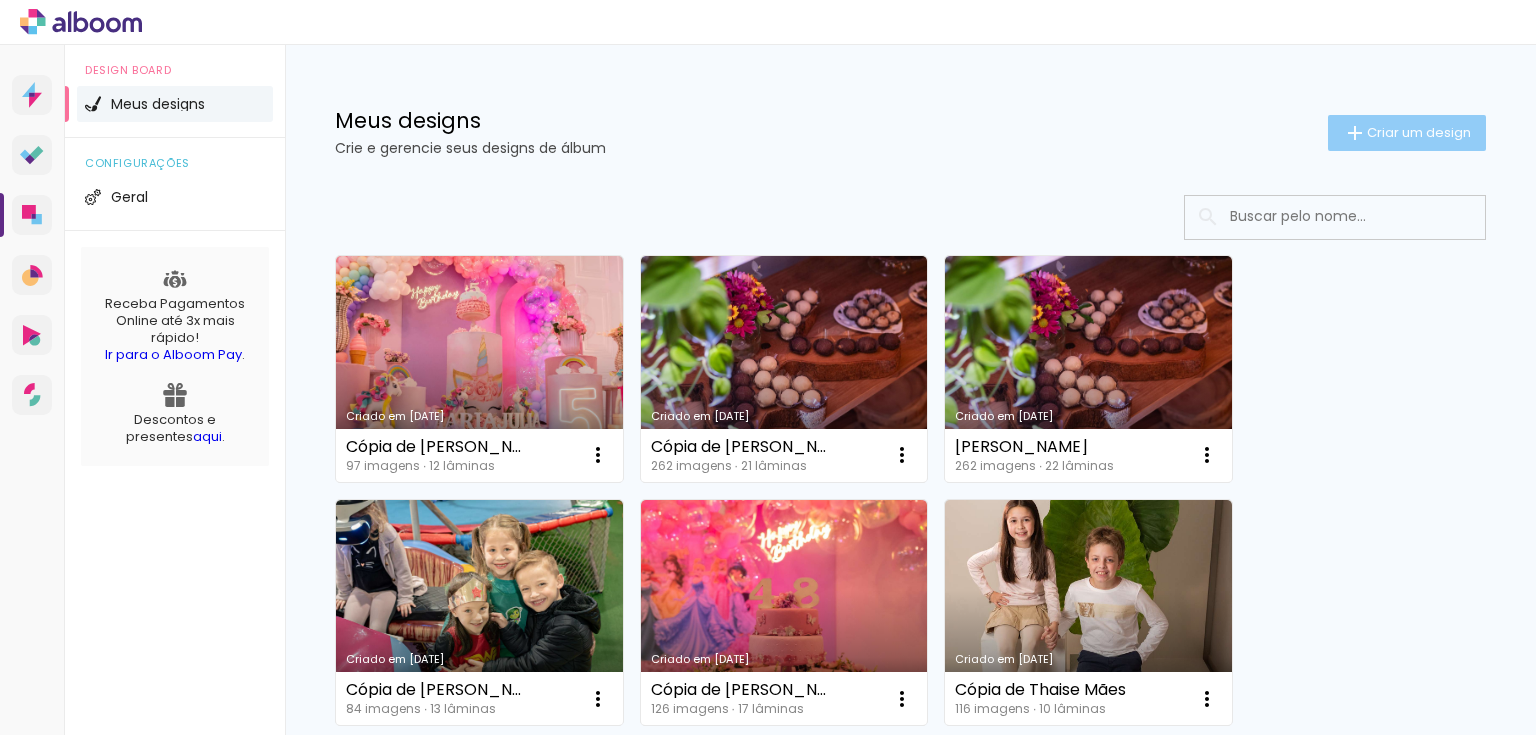 click on "Criar um design" 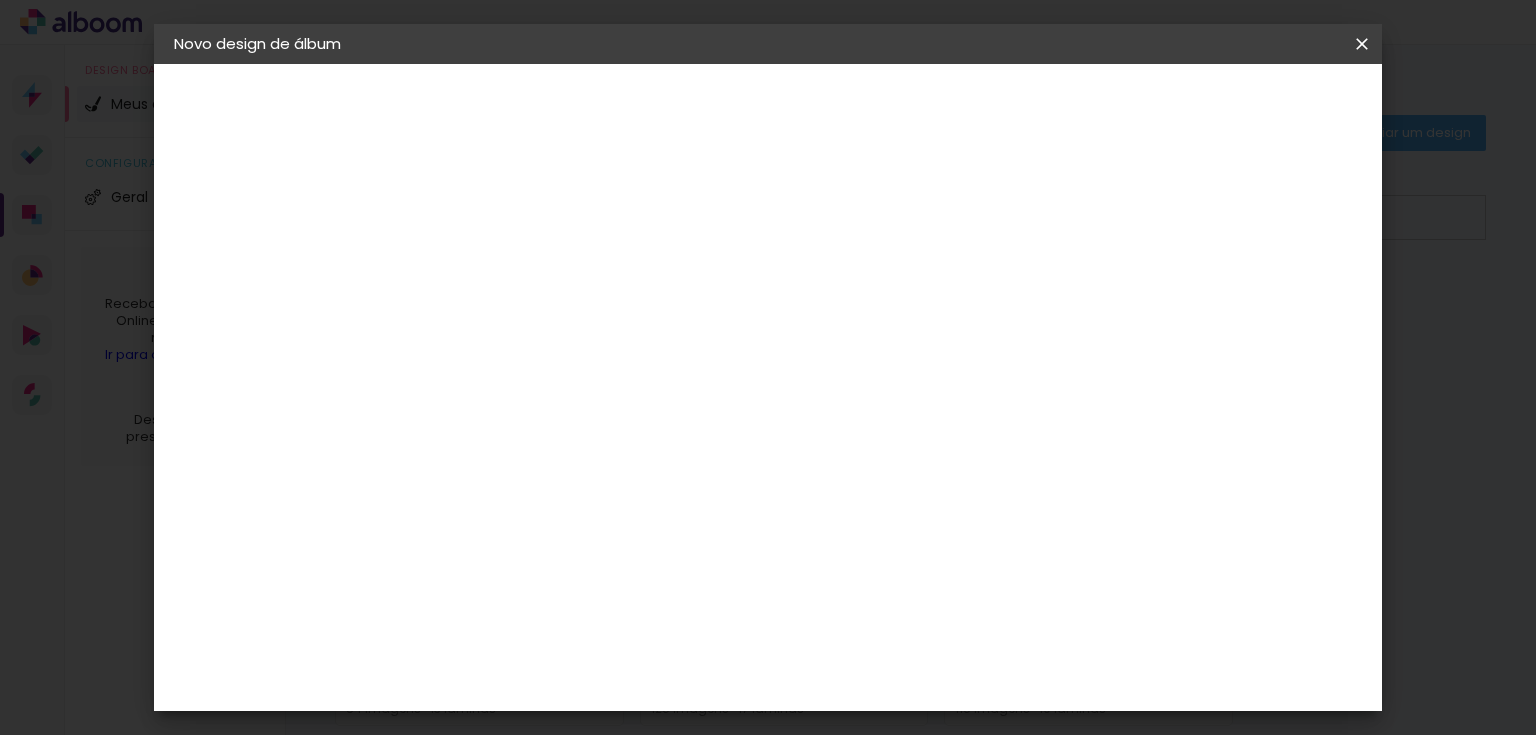 click at bounding box center [0, 0] 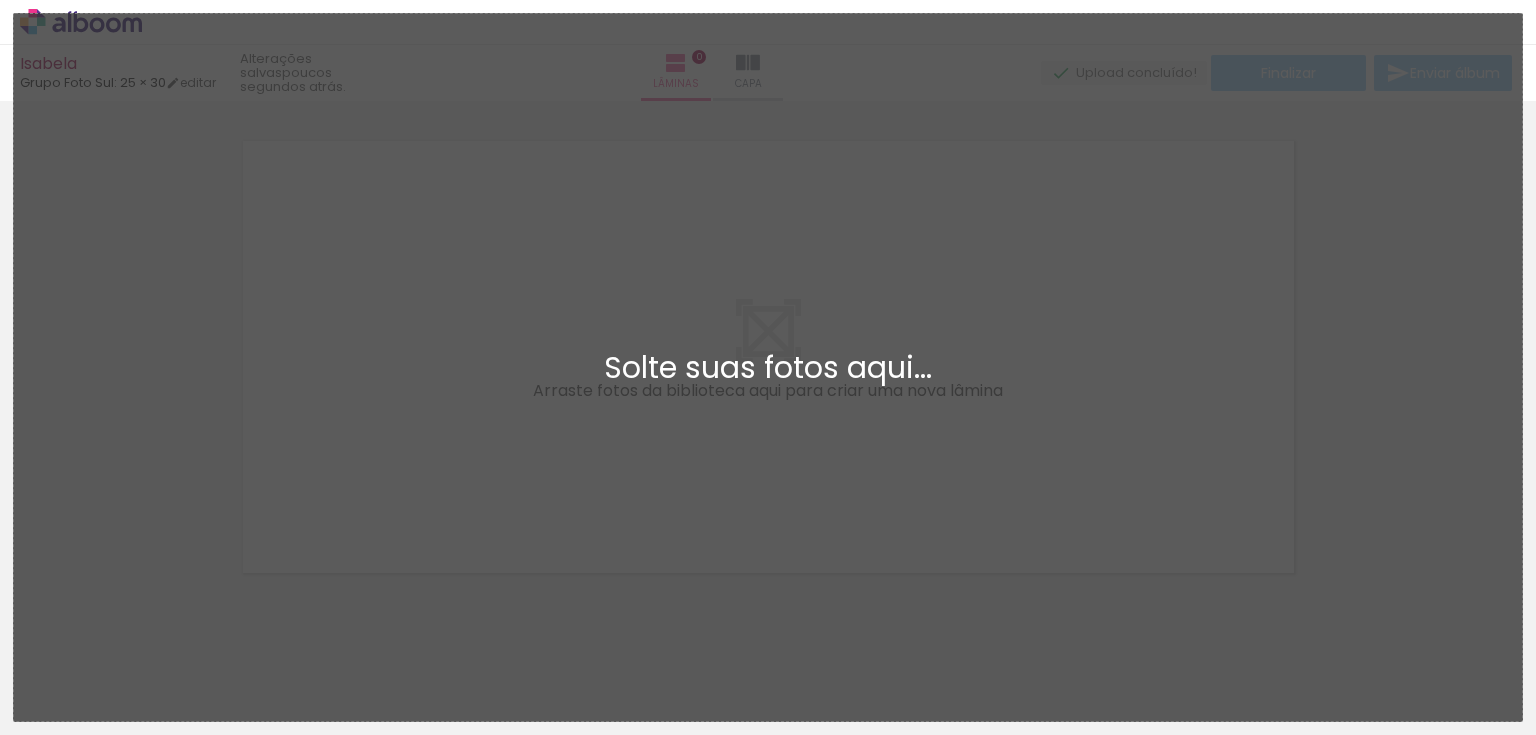 scroll, scrollTop: 25, scrollLeft: 0, axis: vertical 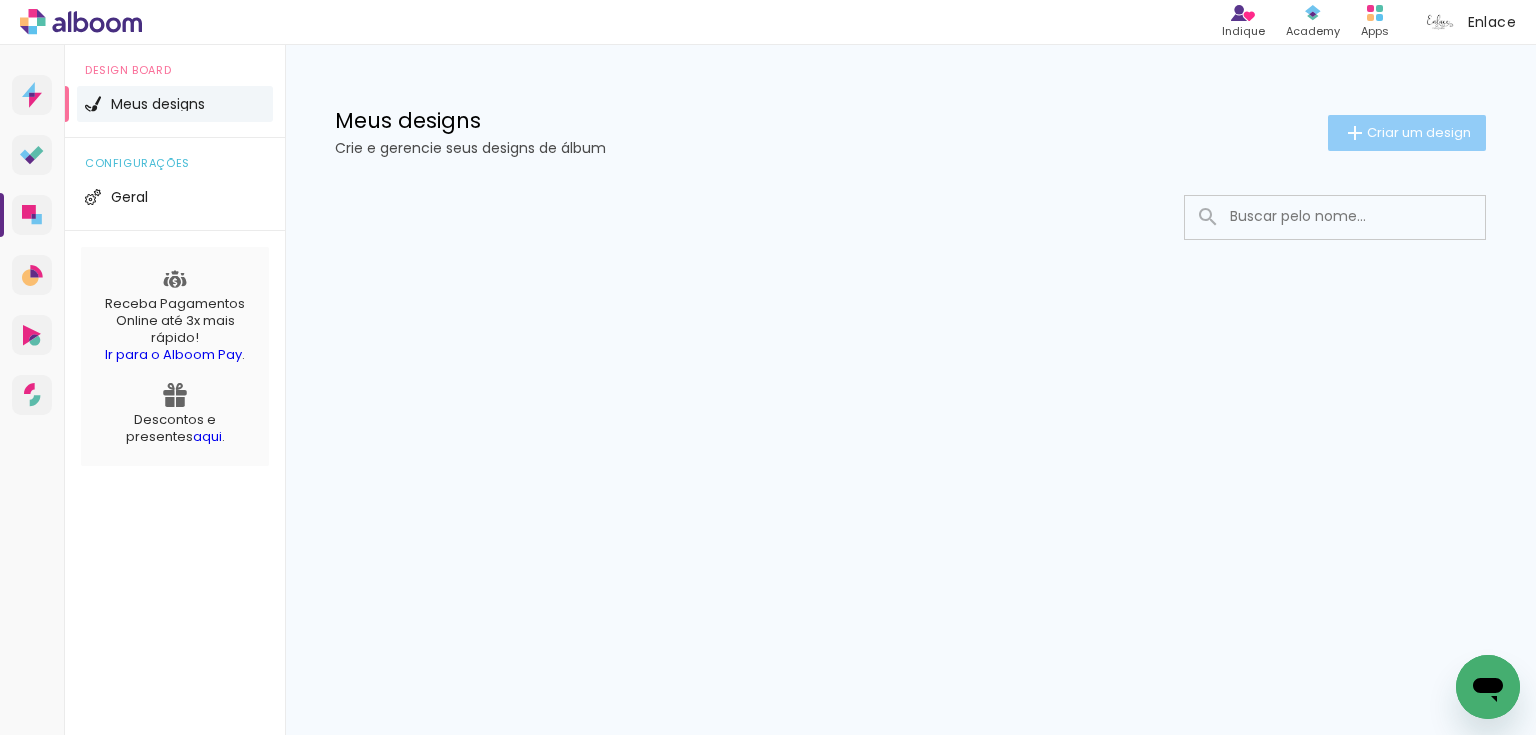 click on "Criar um design" 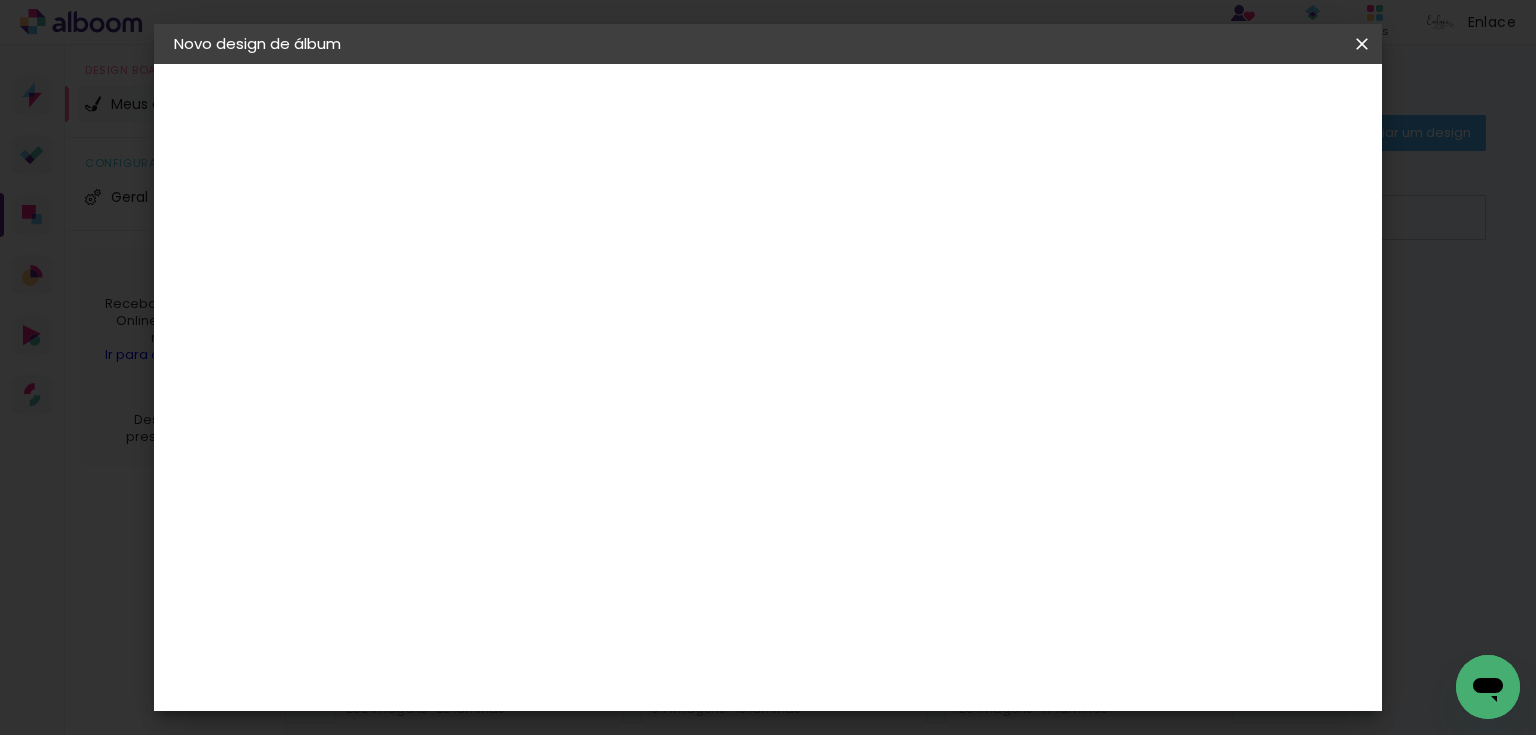 click at bounding box center (501, 268) 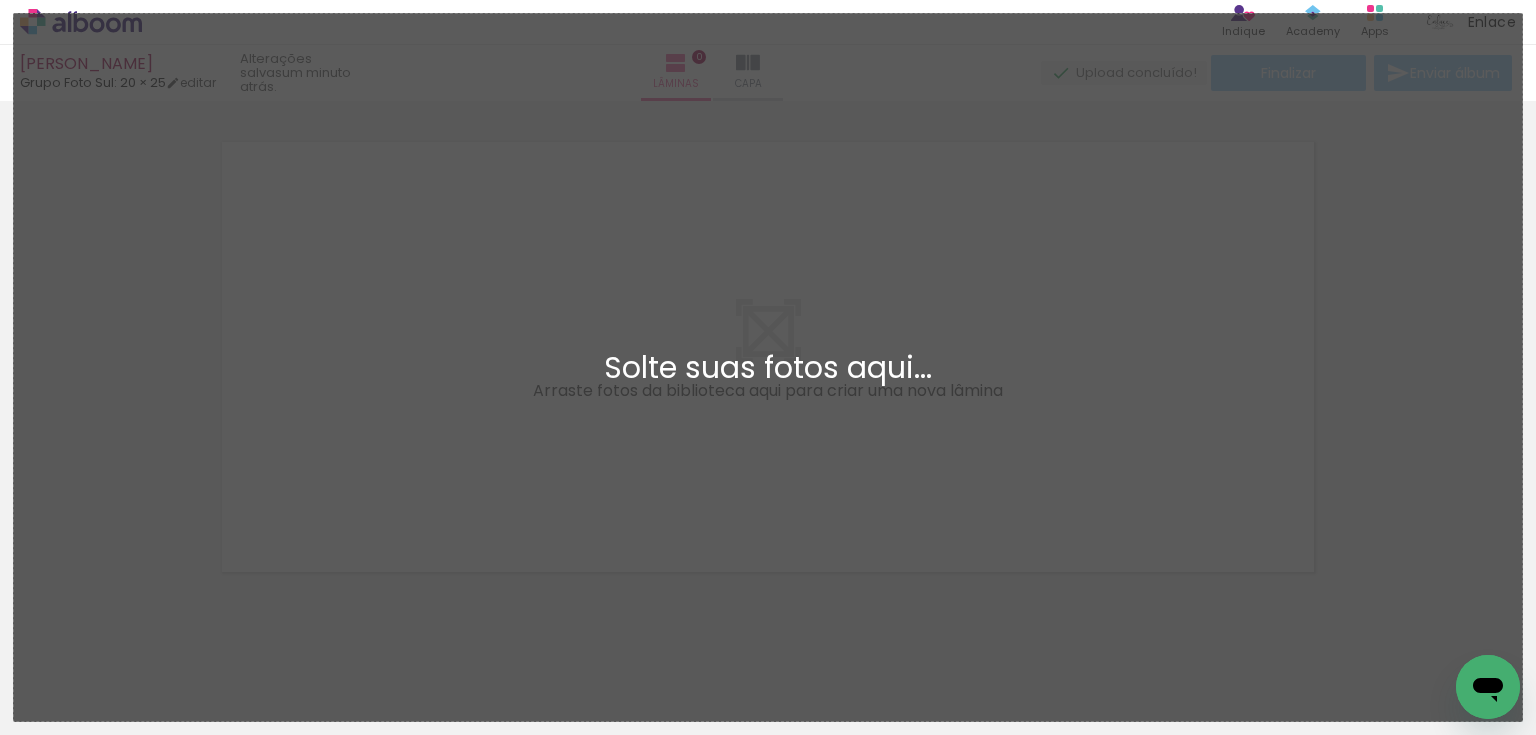 scroll, scrollTop: 25, scrollLeft: 0, axis: vertical 